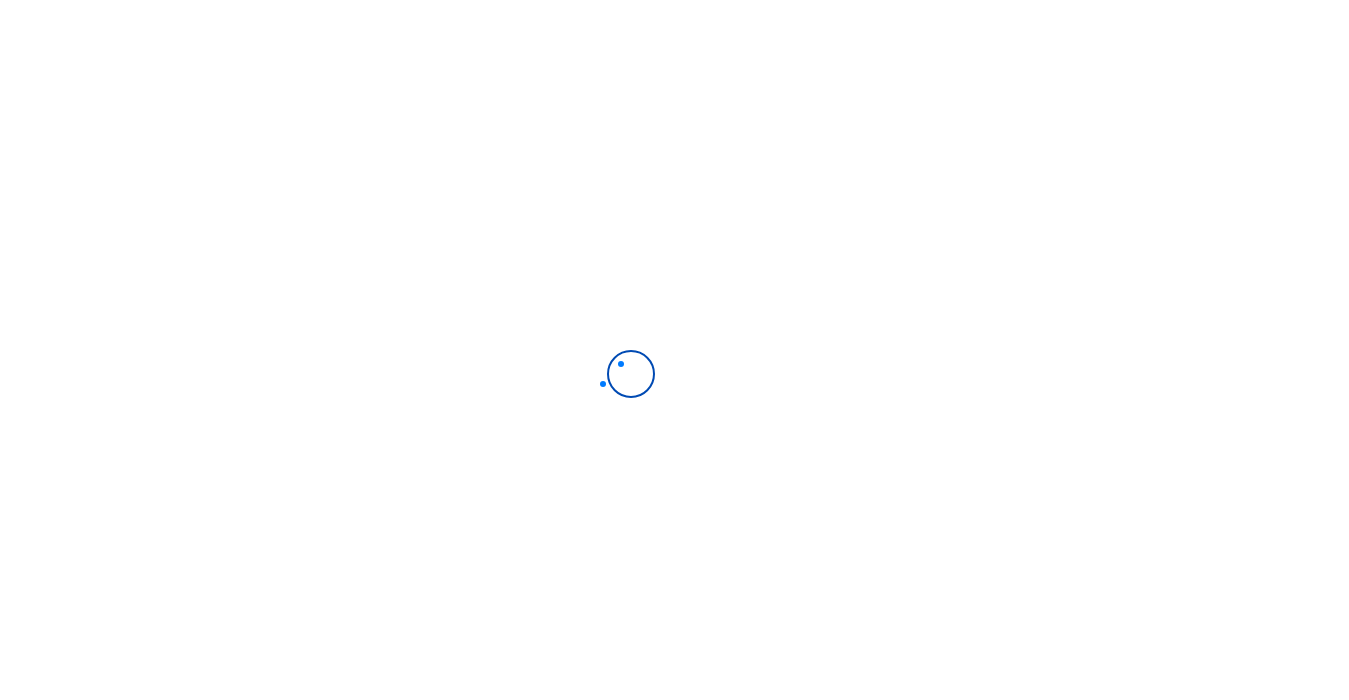 scroll, scrollTop: 0, scrollLeft: 0, axis: both 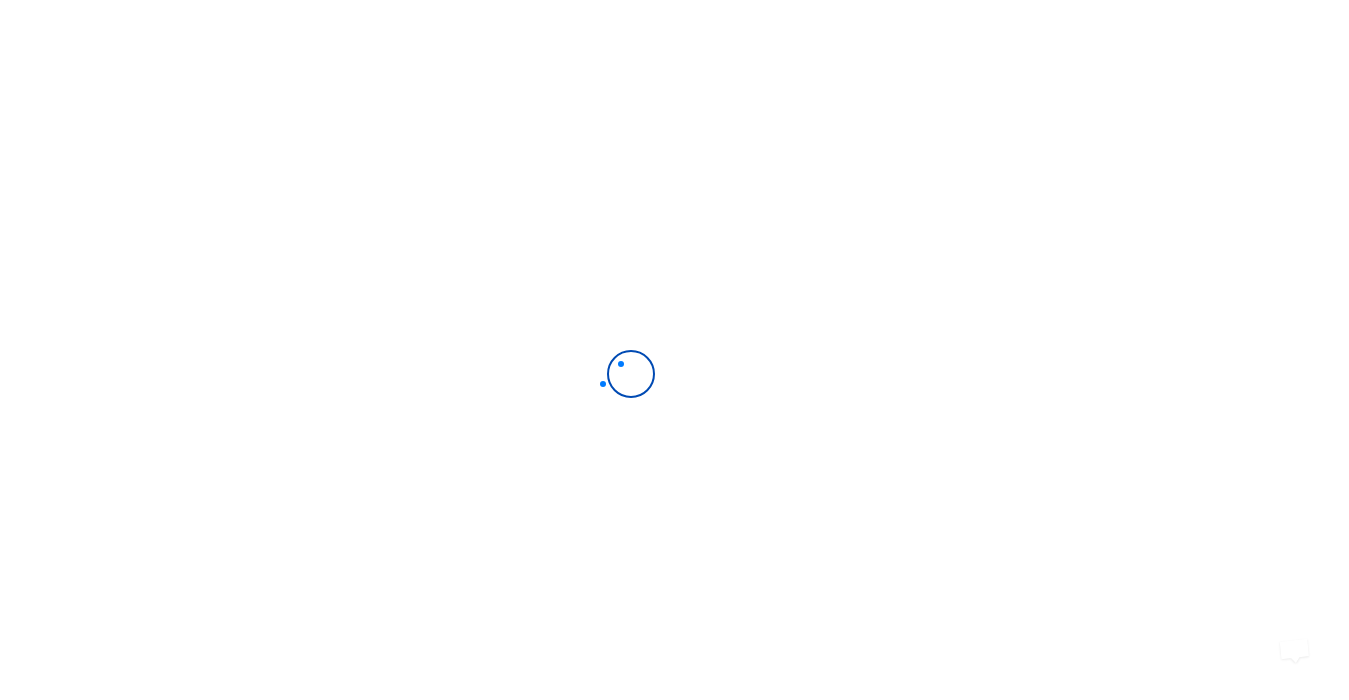click at bounding box center [674, 350] 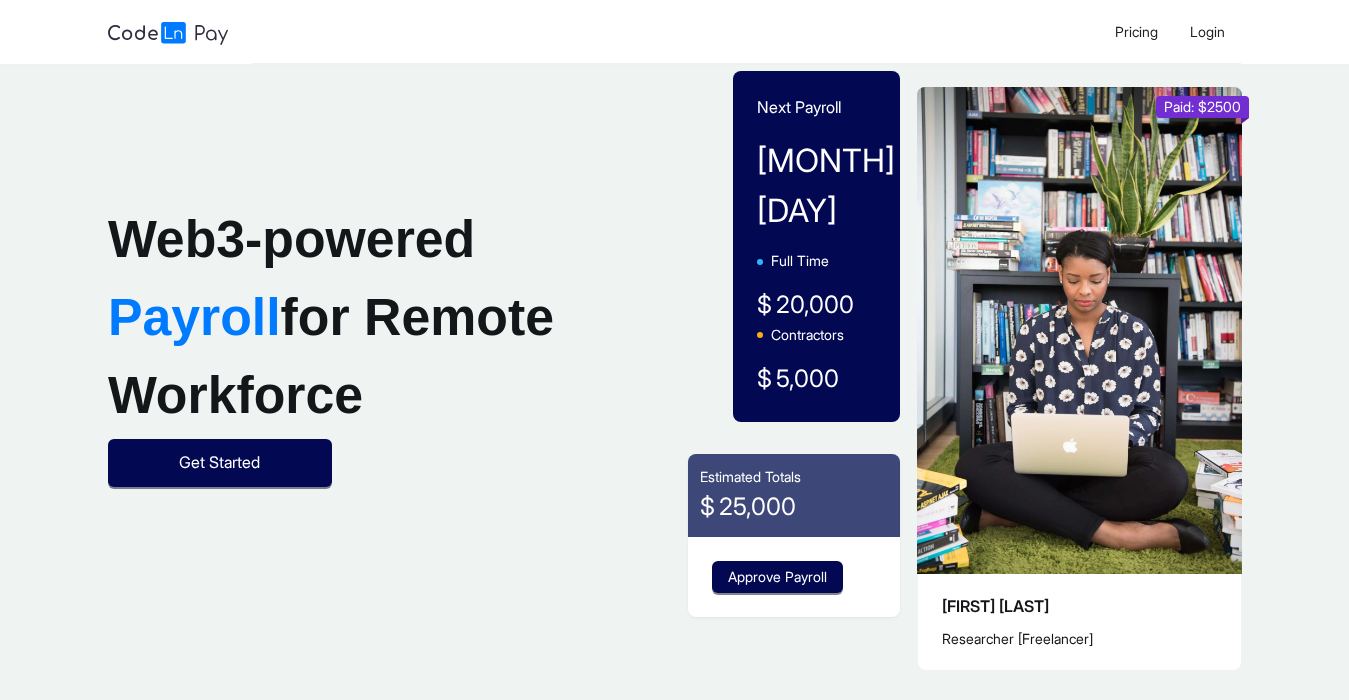 scroll, scrollTop: 0, scrollLeft: 0, axis: both 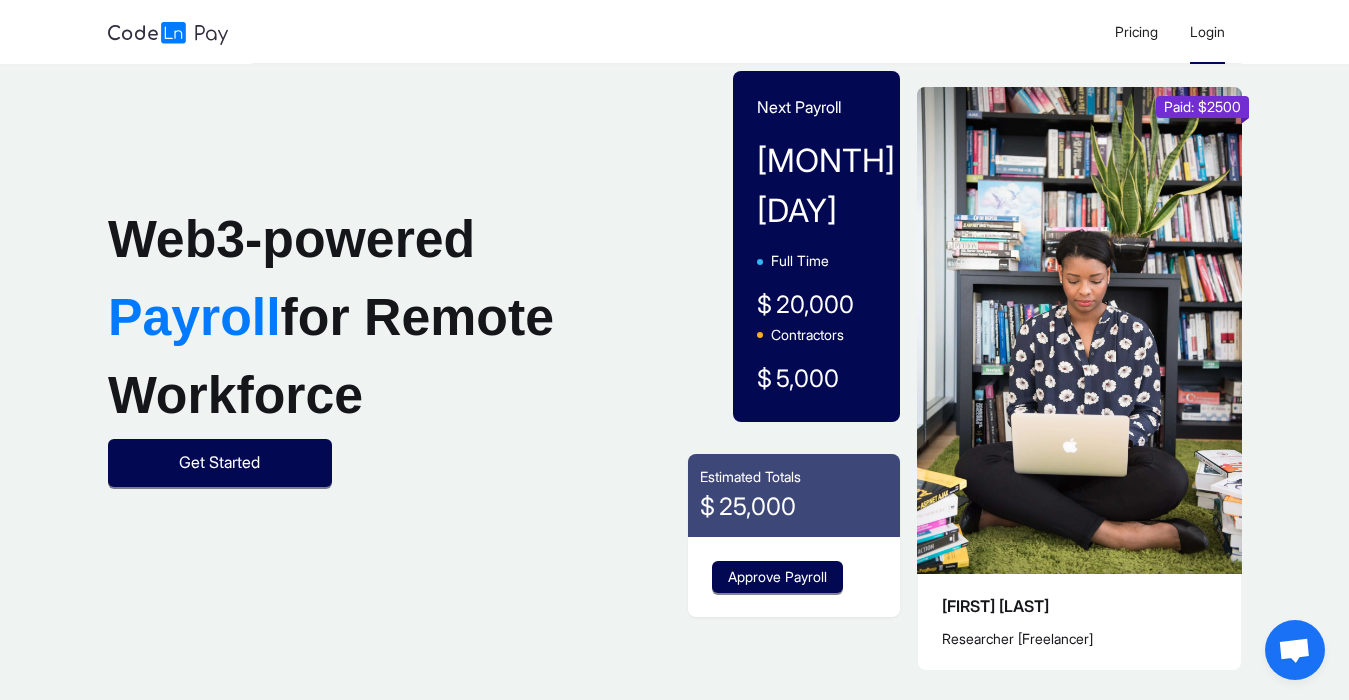 click on "Login" 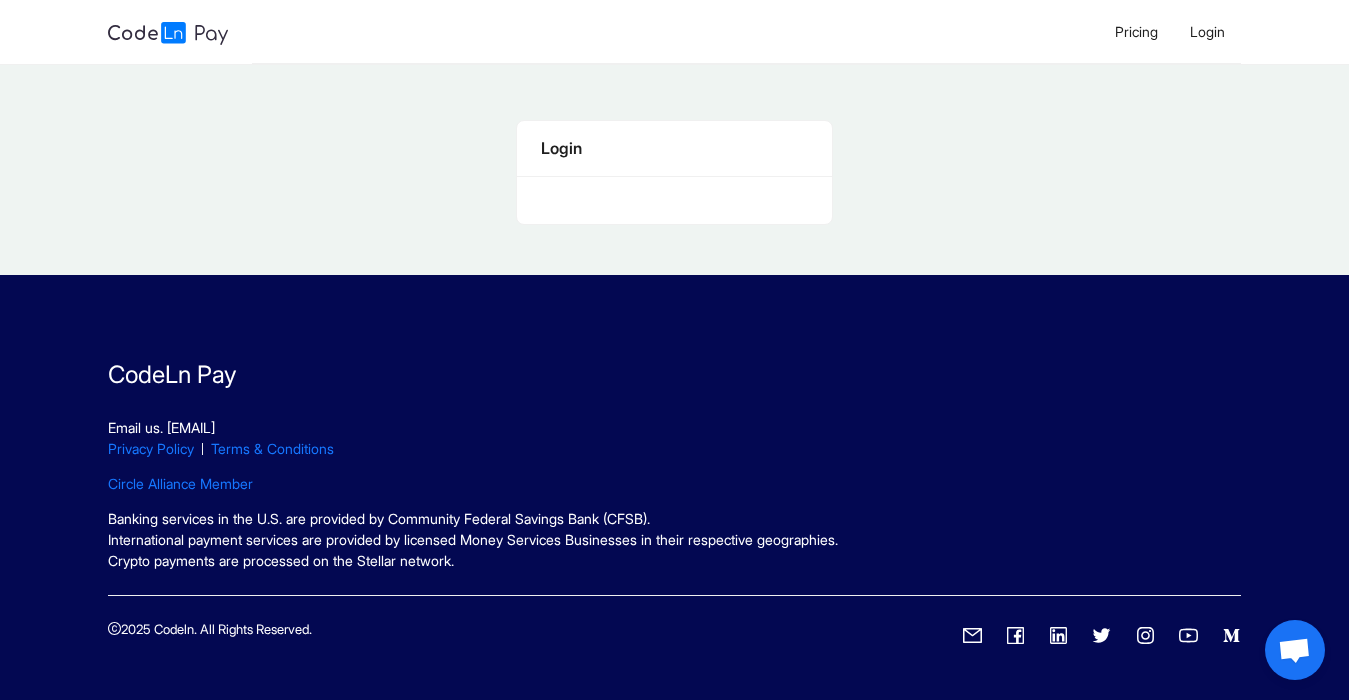 click at bounding box center (674, 200) 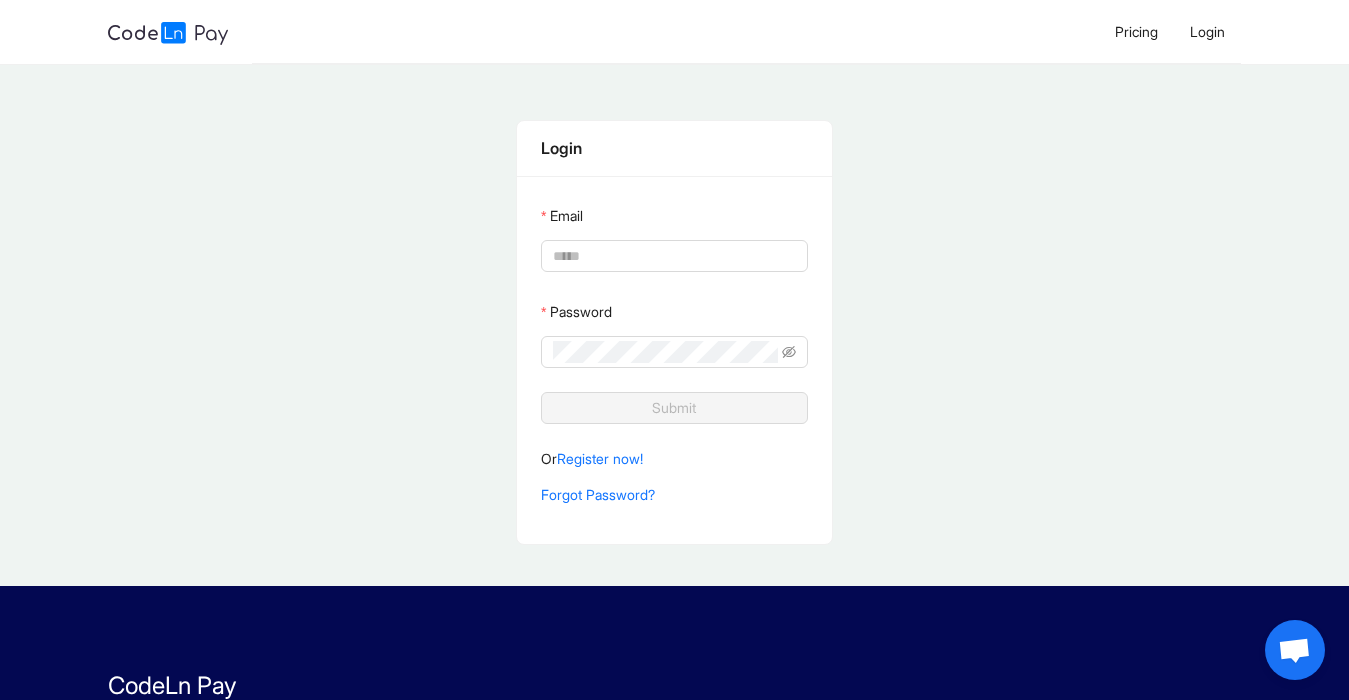 type on "*********" 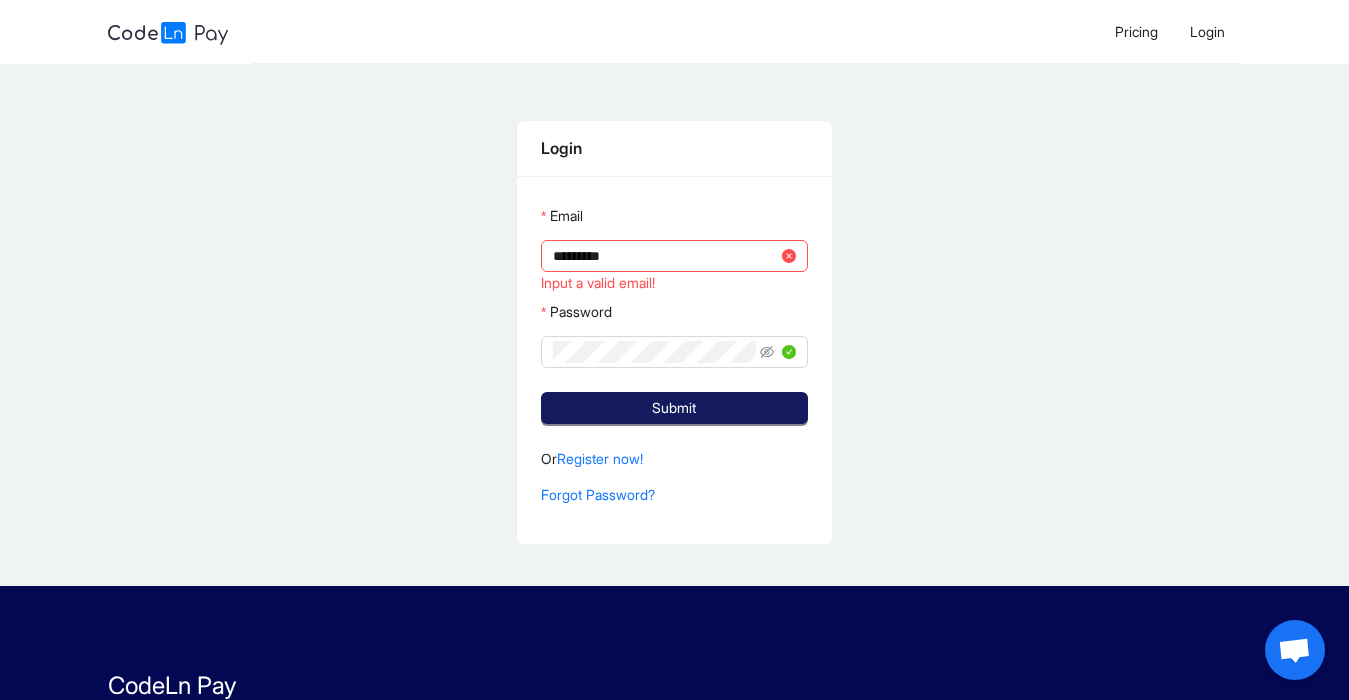 click on "Submit" 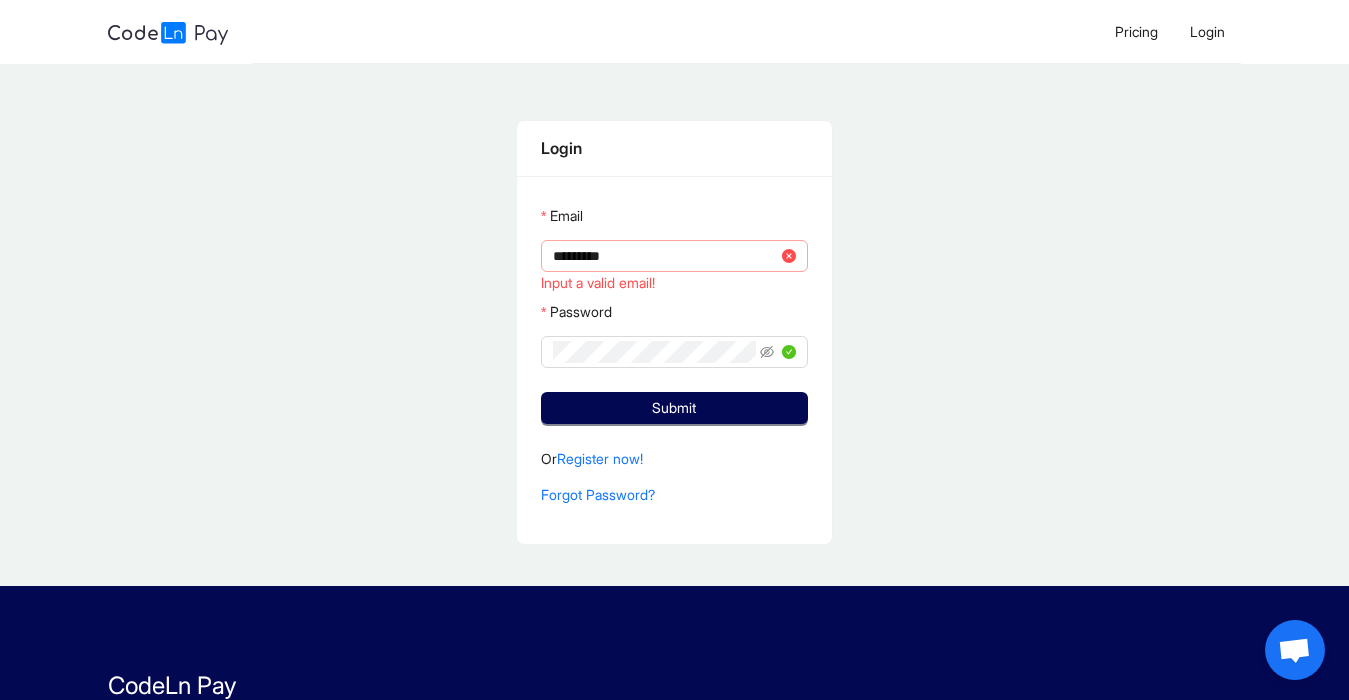 type 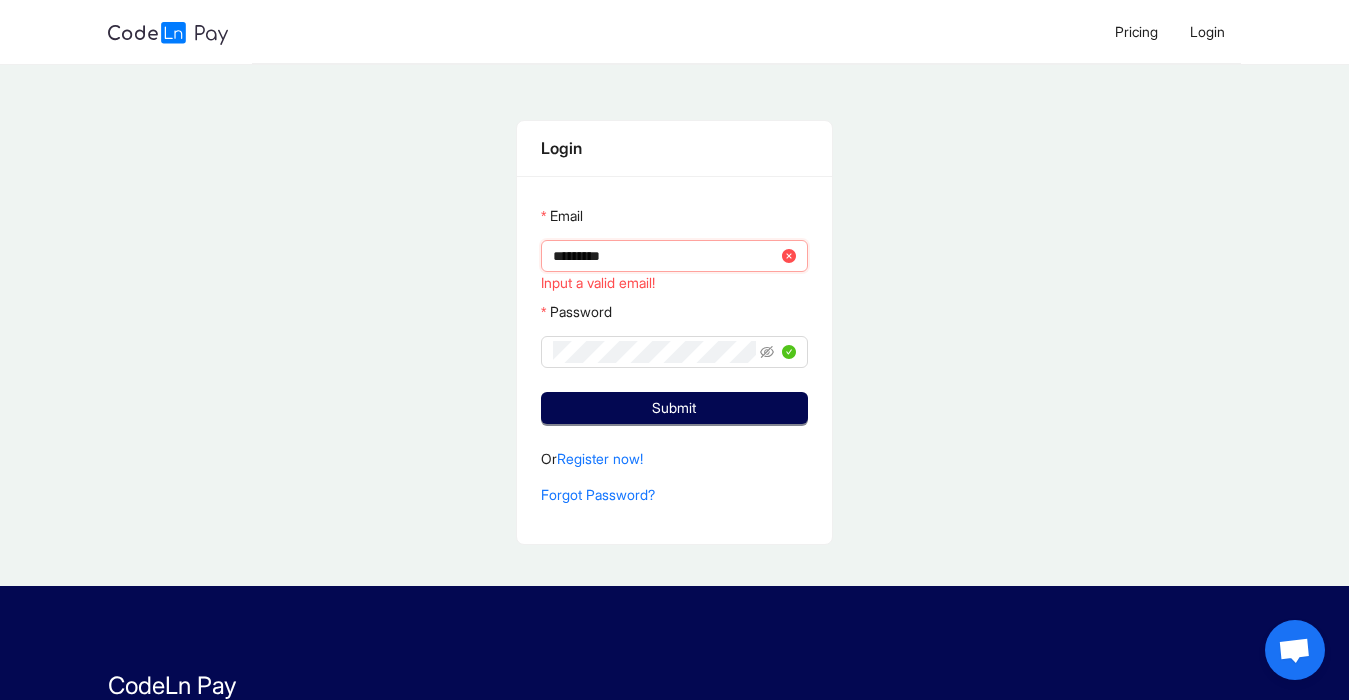 click on "*********" at bounding box center [665, 256] 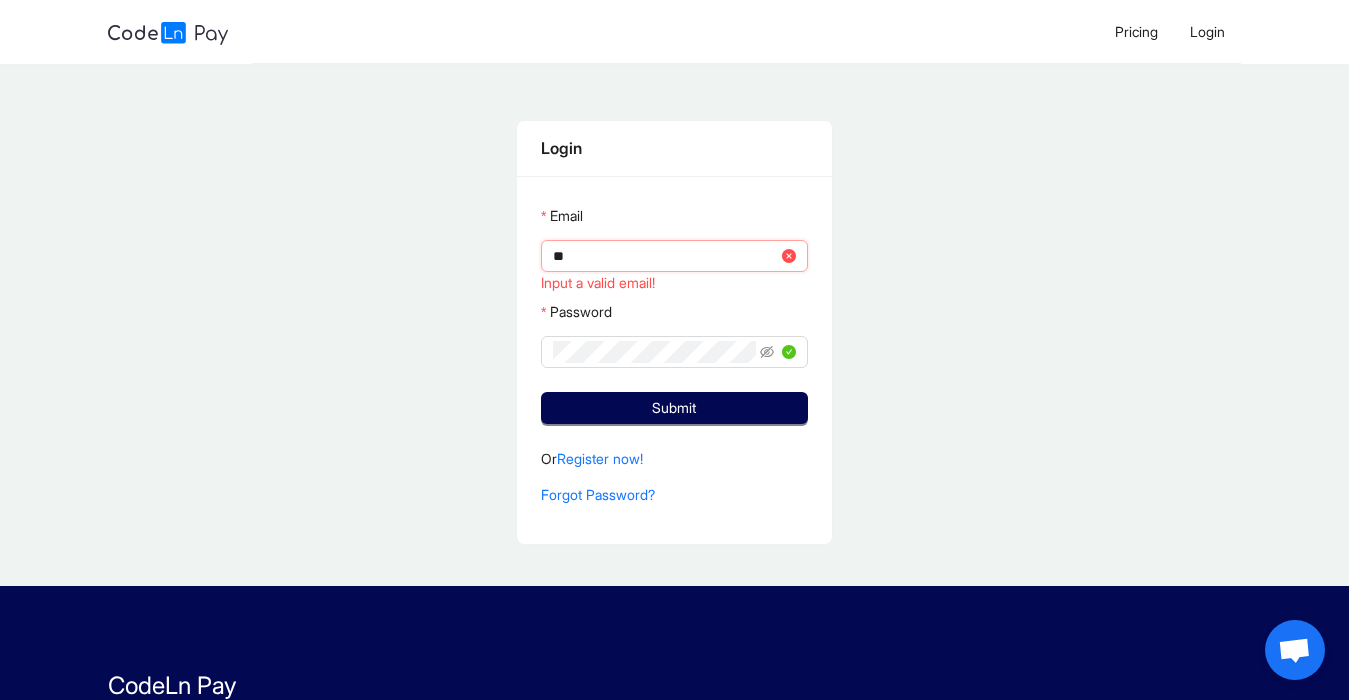 type on "*" 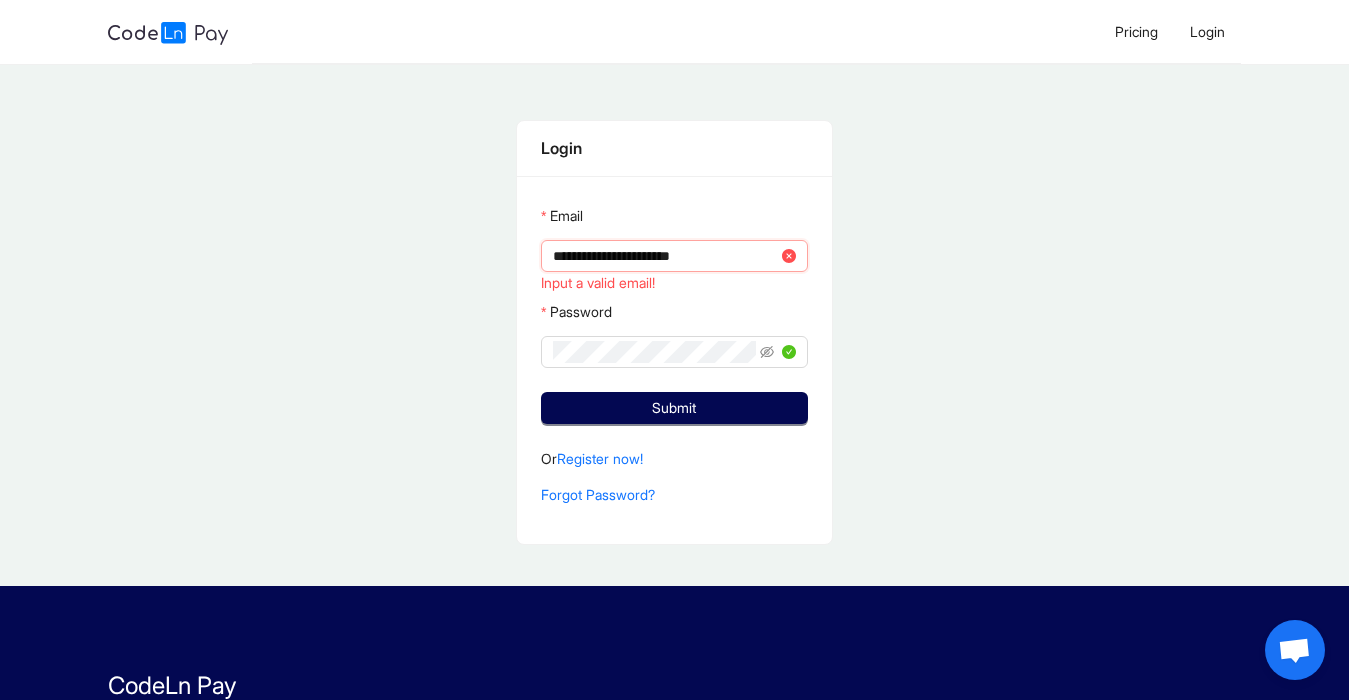 click on "**********" at bounding box center [665, 256] 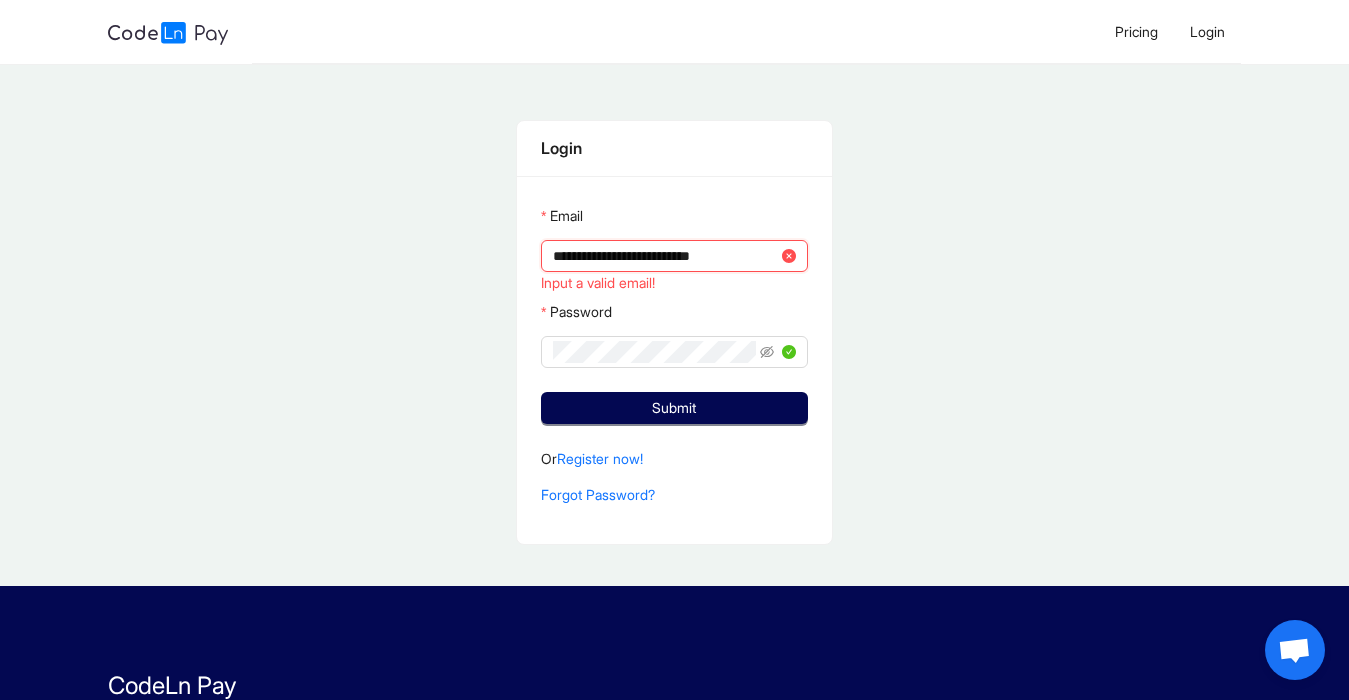 type on "**********" 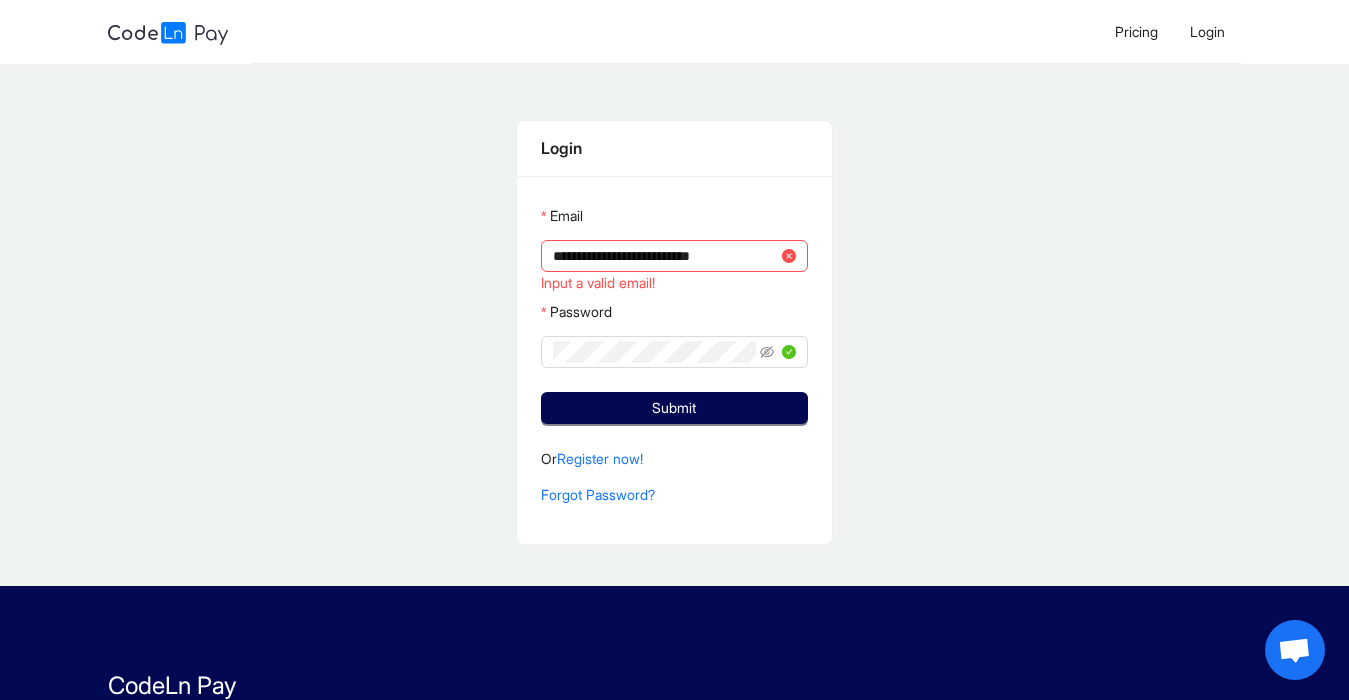 click on "Password" 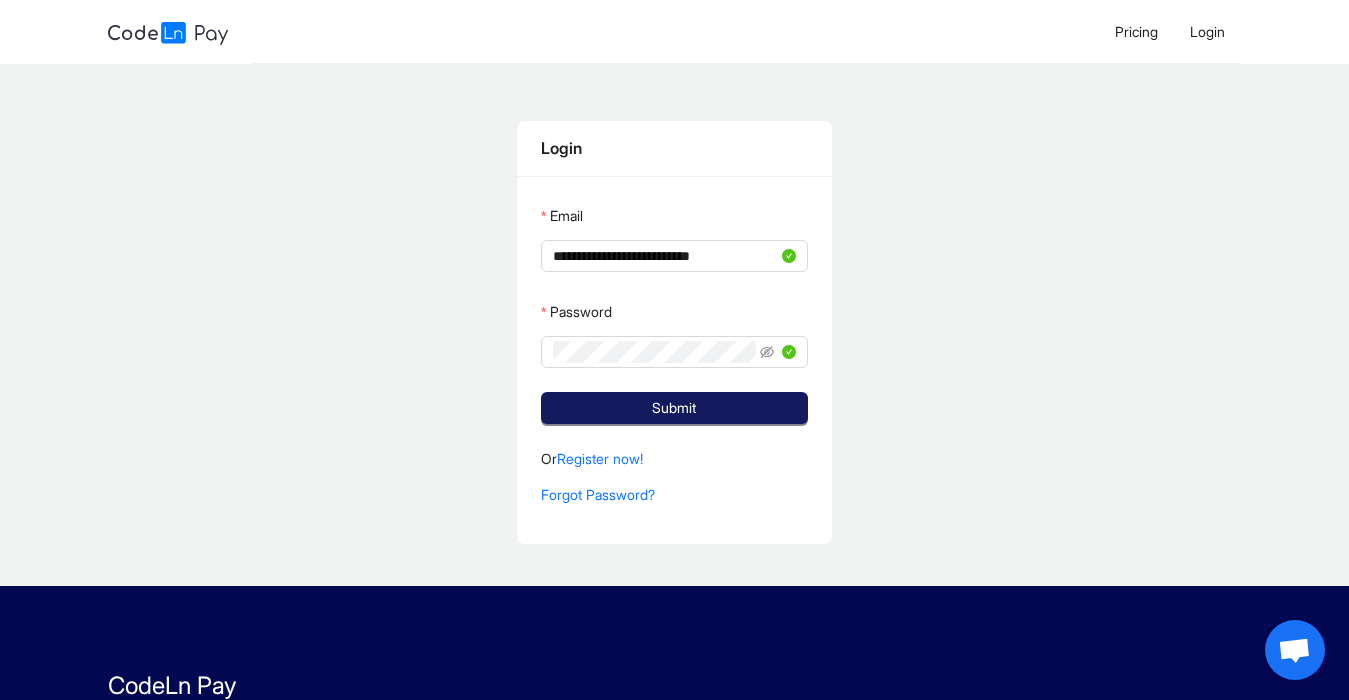 click on "Submit" 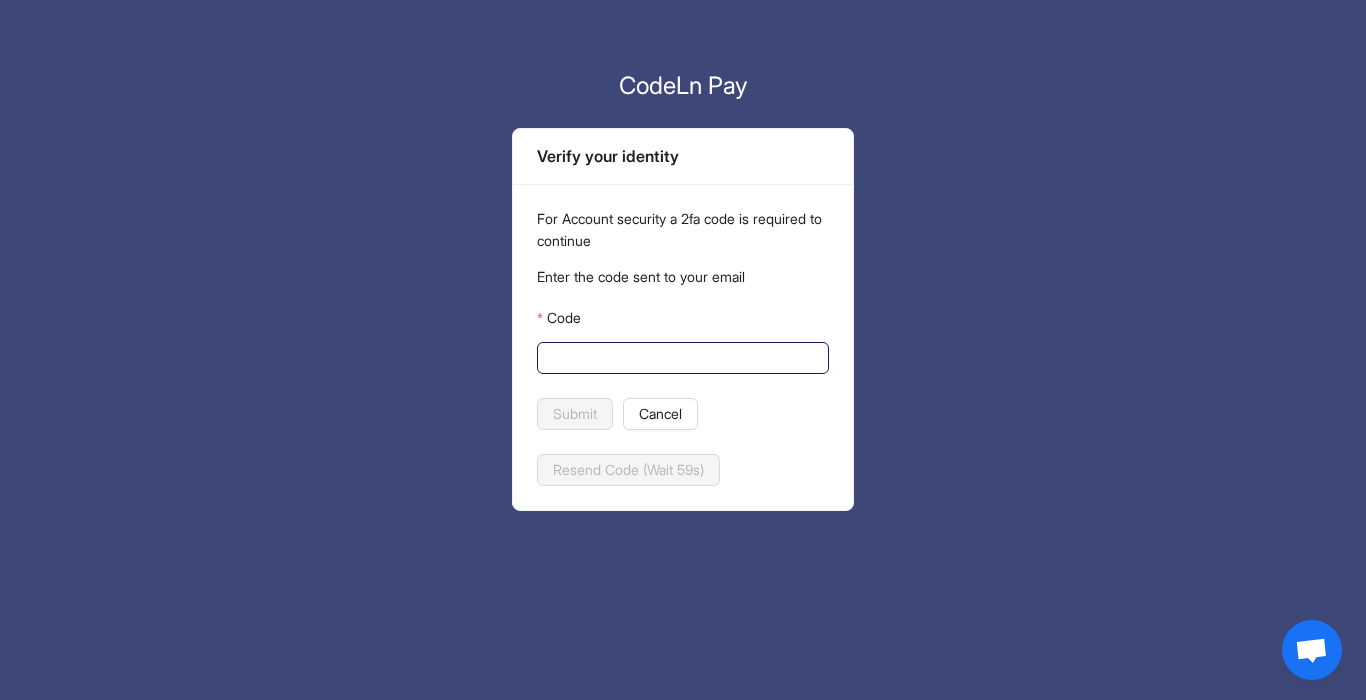 click 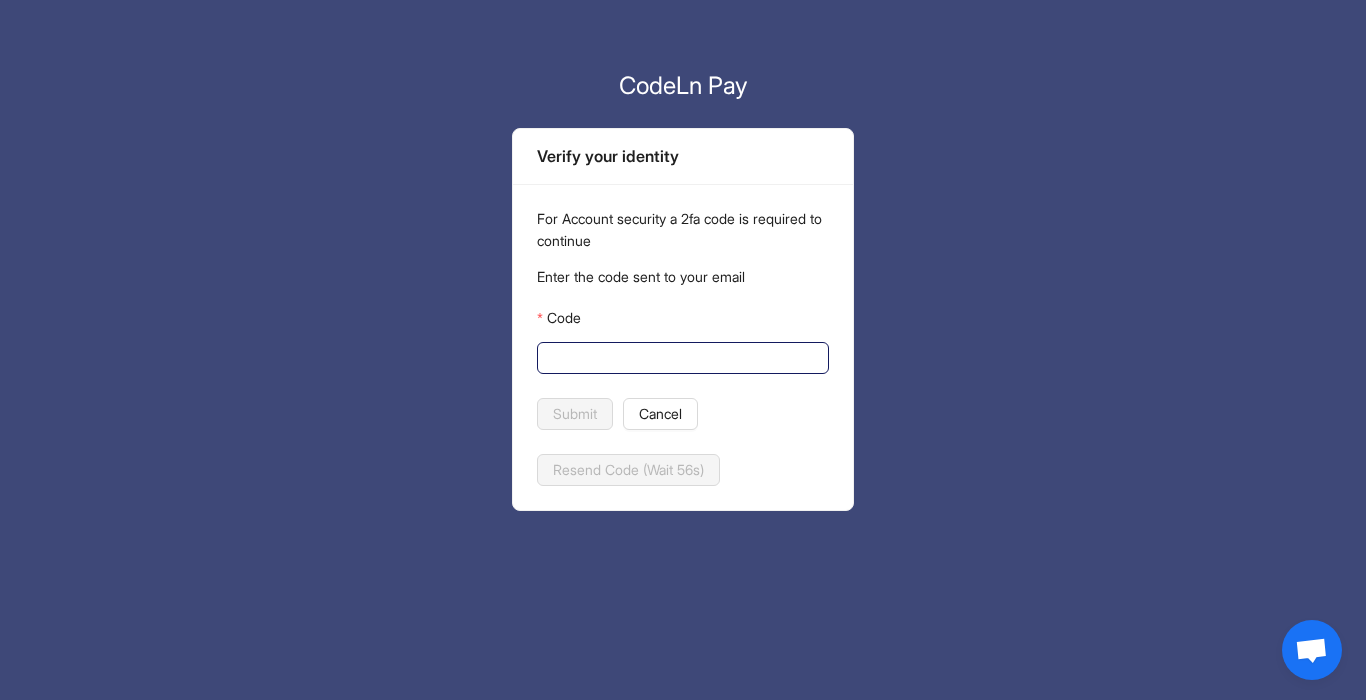 click on "Code" at bounding box center (681, 358) 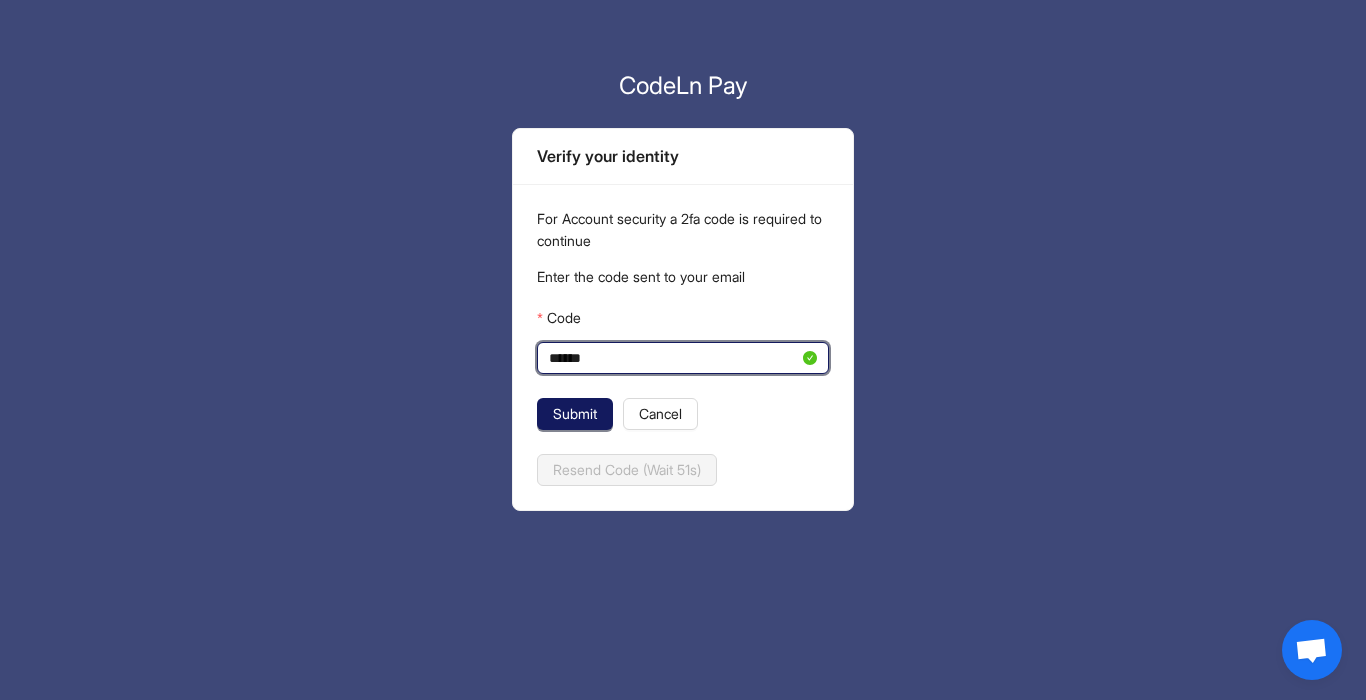 type on "******" 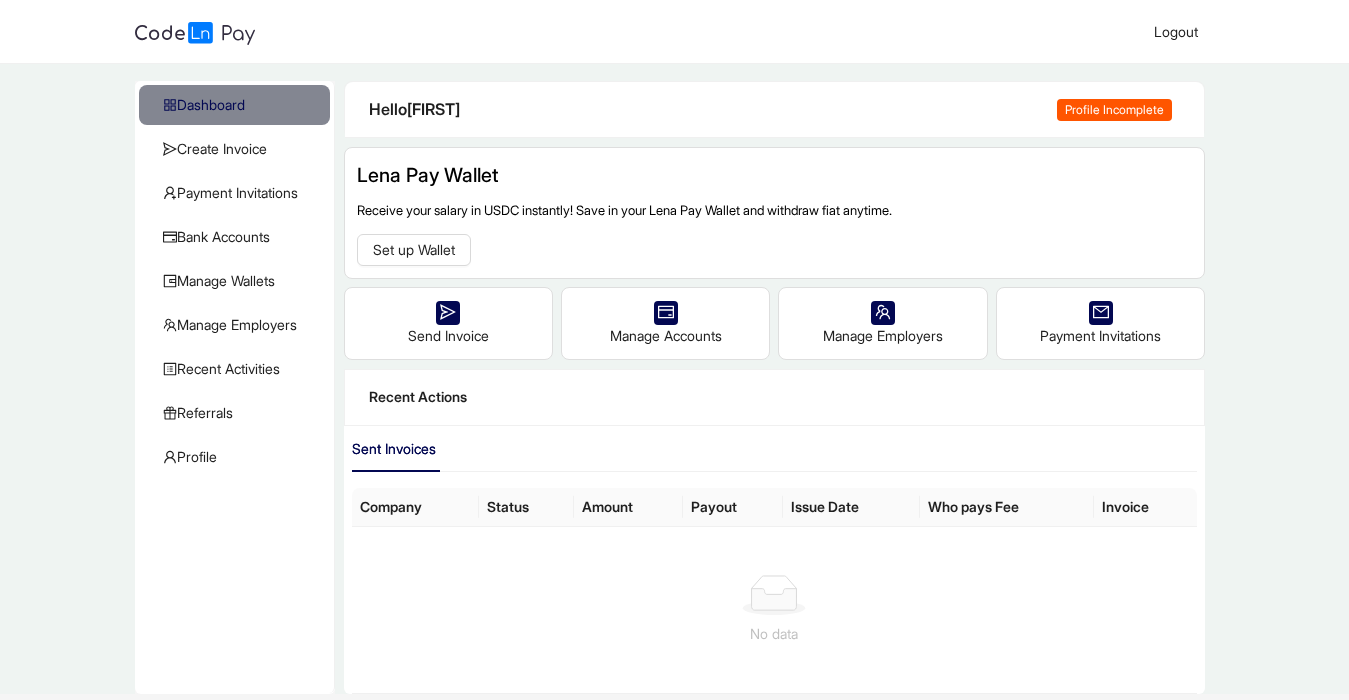 scroll, scrollTop: 0, scrollLeft: 0, axis: both 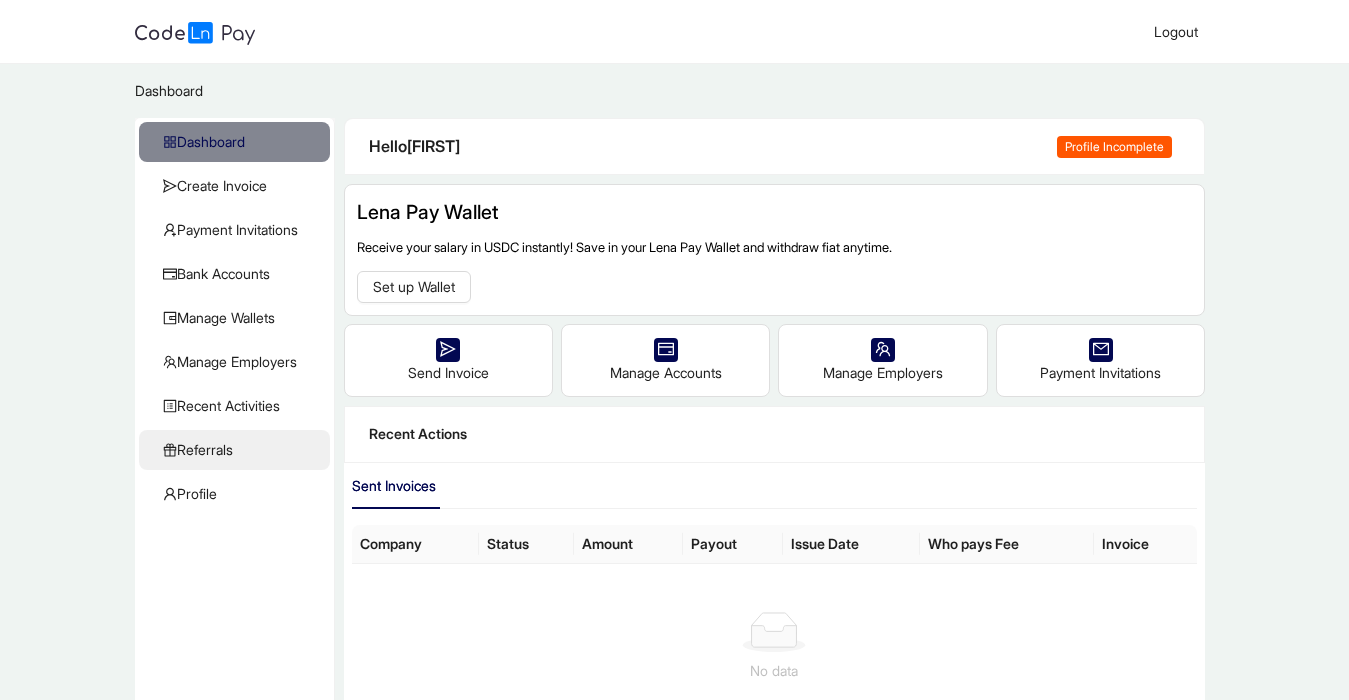 click on "Referrals" 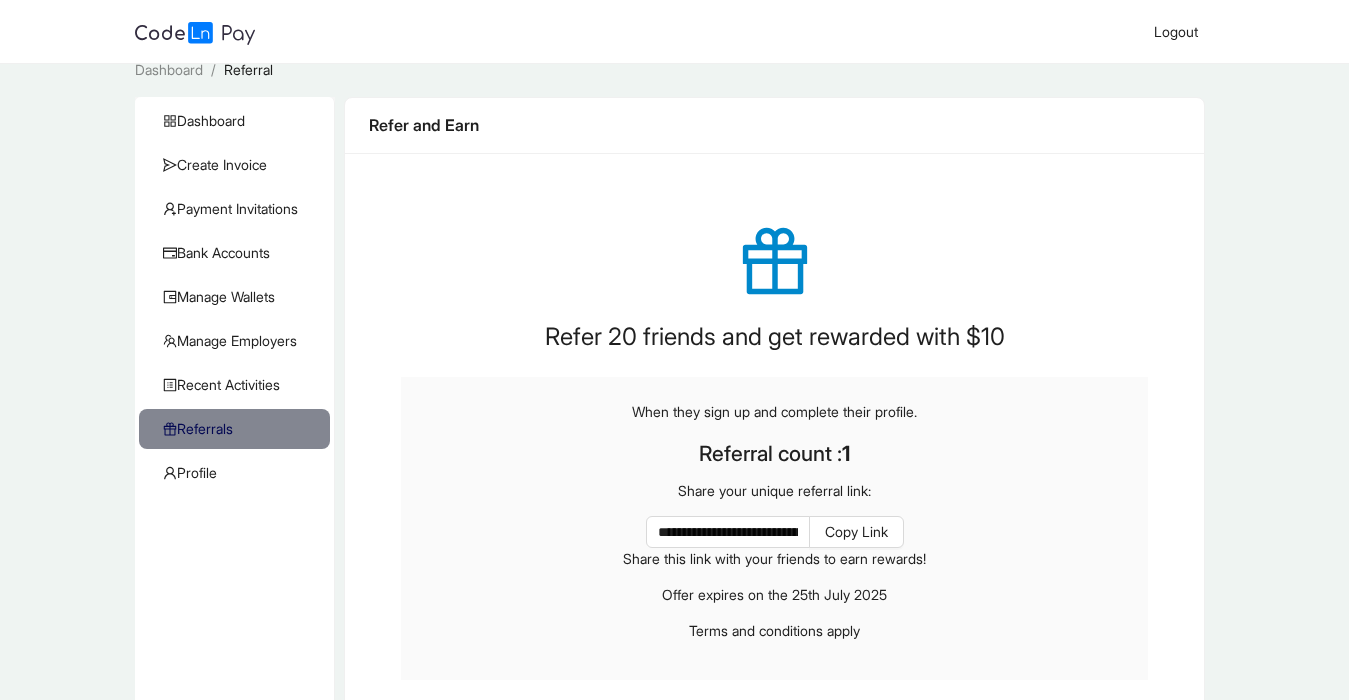 scroll, scrollTop: 0, scrollLeft: 0, axis: both 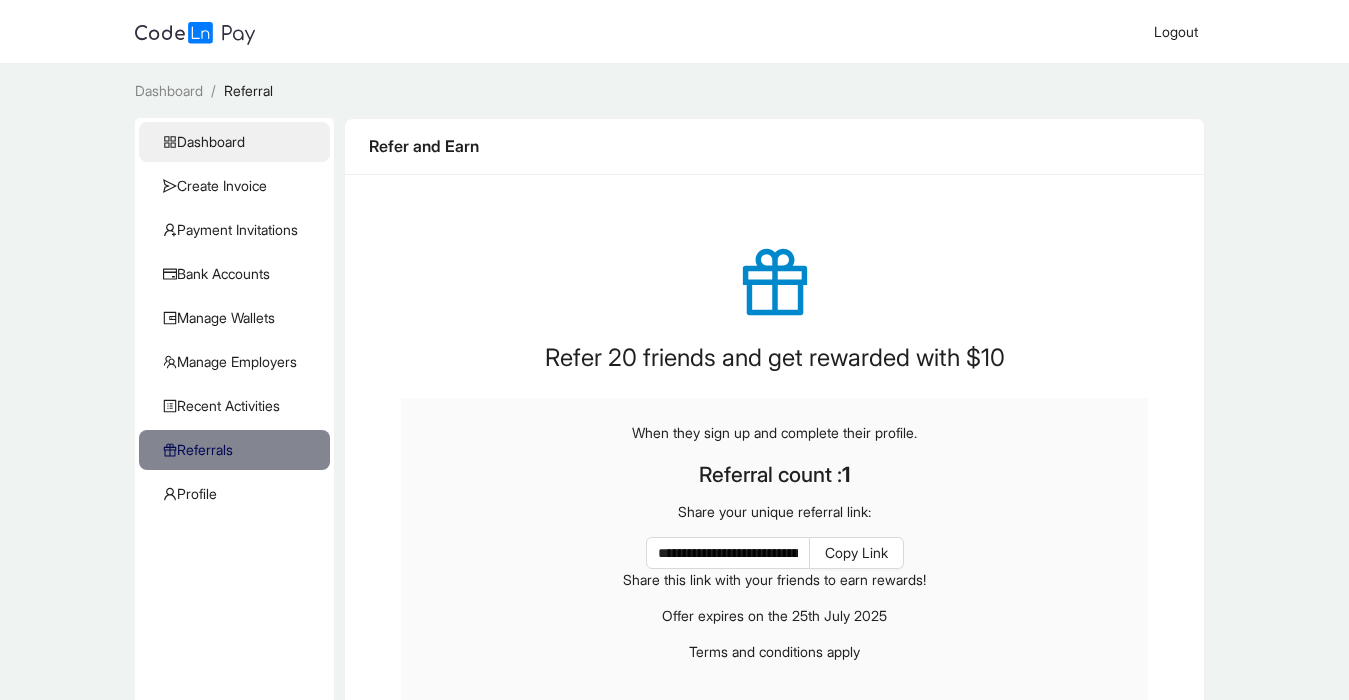 click on "Dashboard" 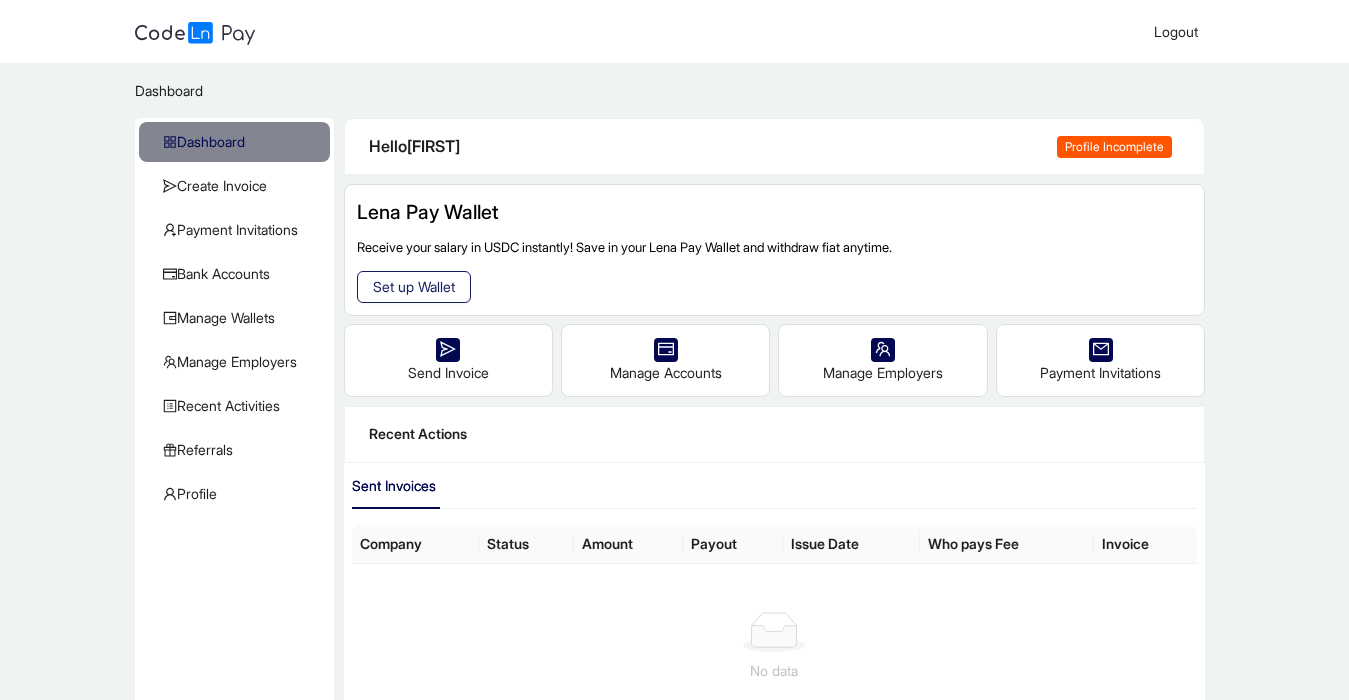 click on "Set up Wallet" 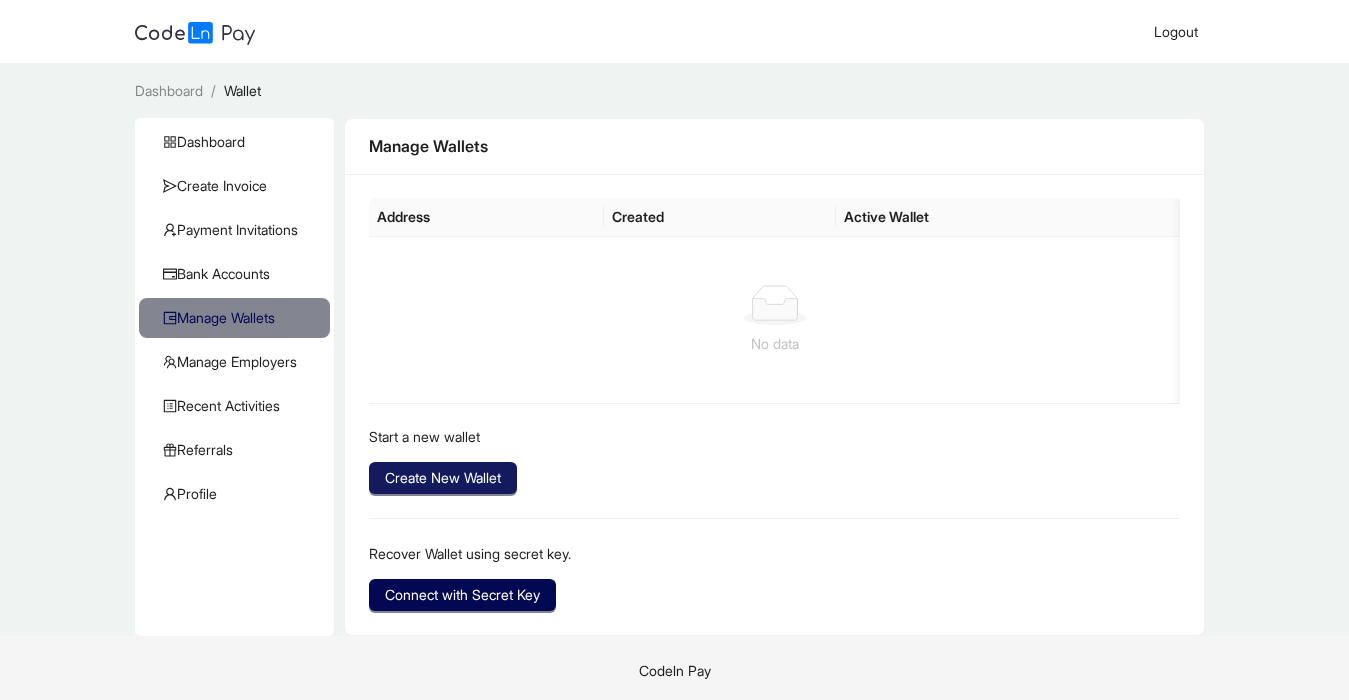 click on "Create New Wallet" 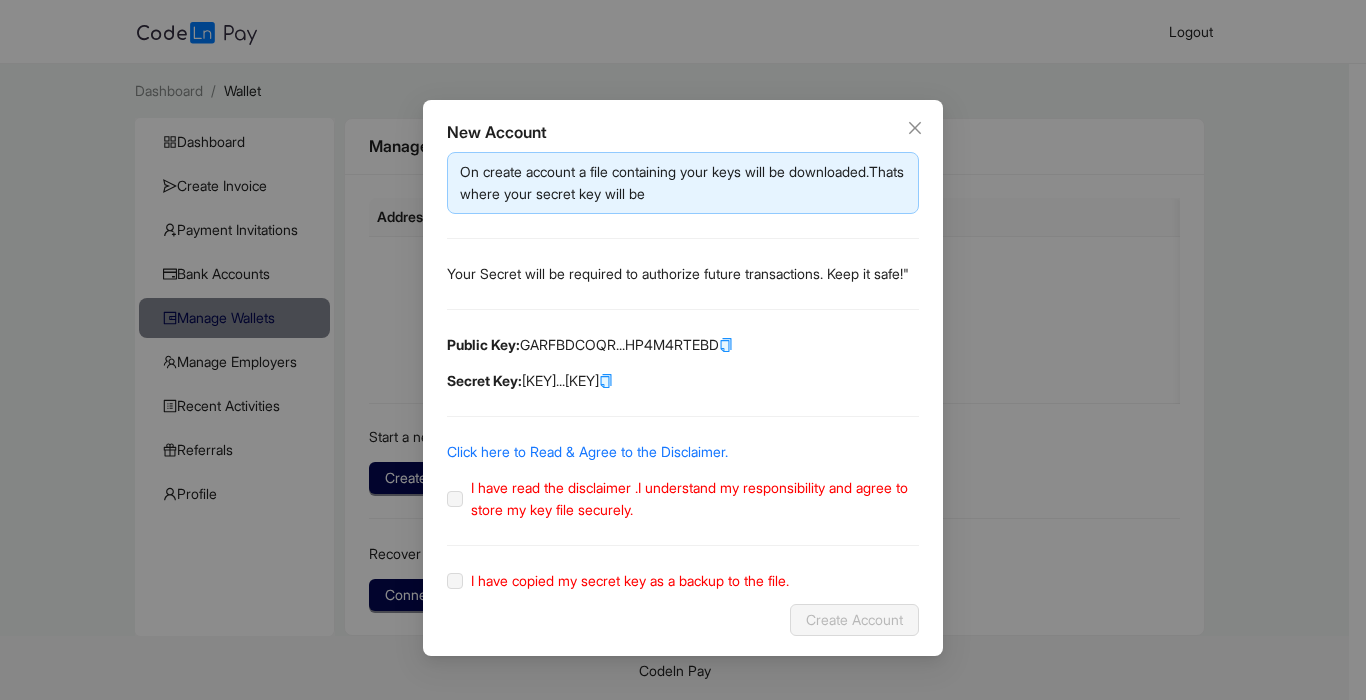 click on "I have read the disclaimer .I understand my responsibility and agree to store my key file securely." 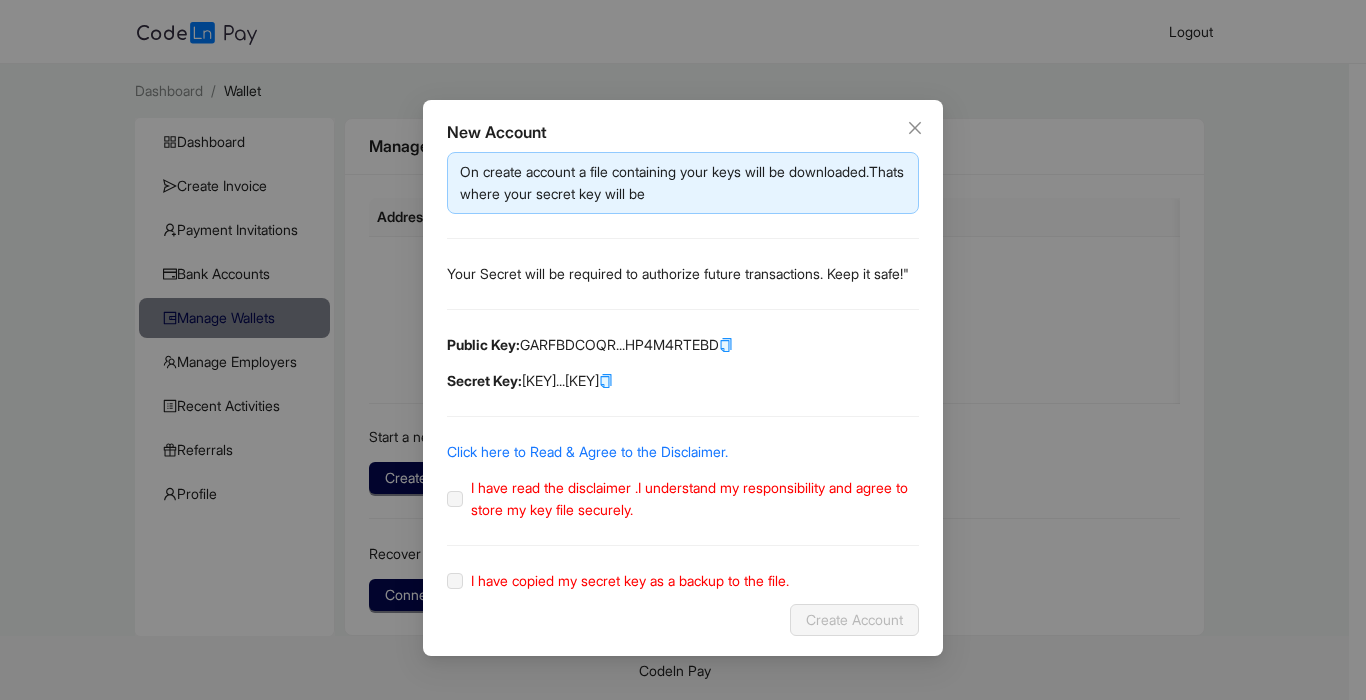 click on "On create account  a file containing your keys will be downloaded.Thats where your secret key will be  Your Secret will be required to authorize future transactions. Keep it safe!"  Public Key:  [KEY]...[KEY]  Secret Key:  [KEY]...[KEY]   Click here to Read & Agree to the Disclaimer.   I have read the disclaimer .I understand my responsibility and agree to store my key file securely.   I have copied my secret key as a backup to the file." at bounding box center [683, 372] 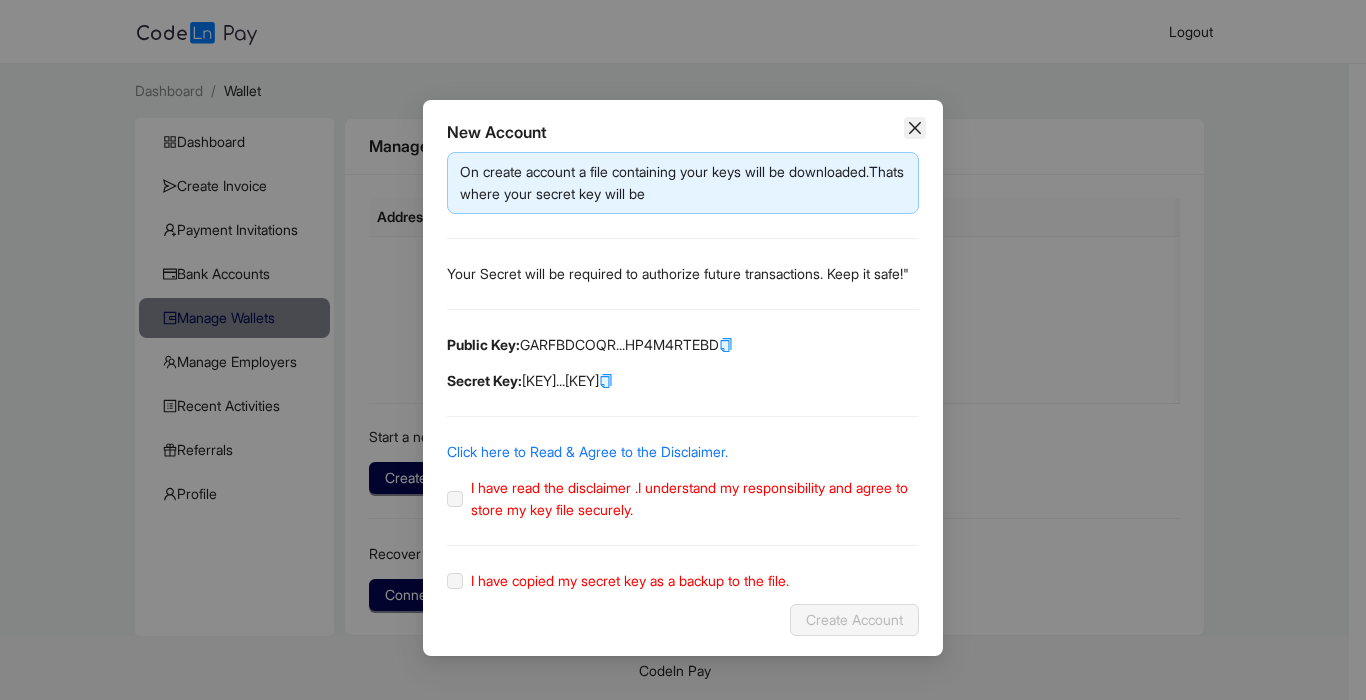 click 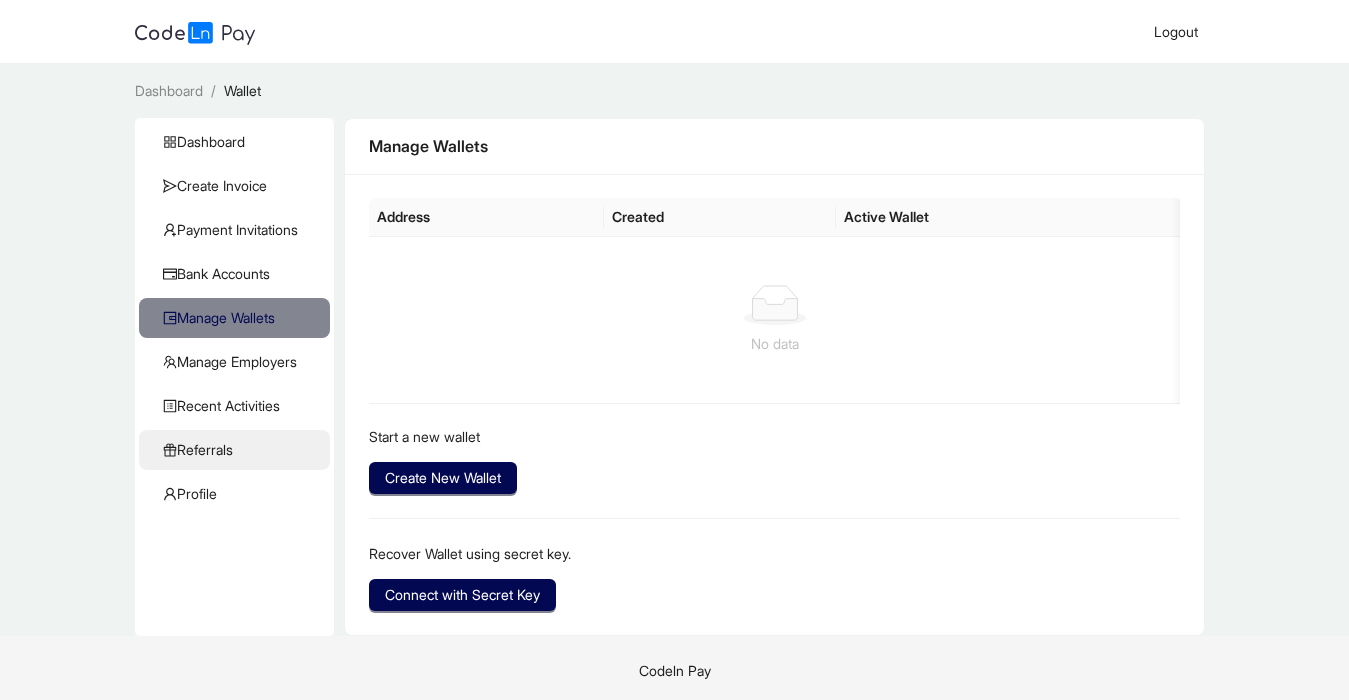 click on "Referrals" 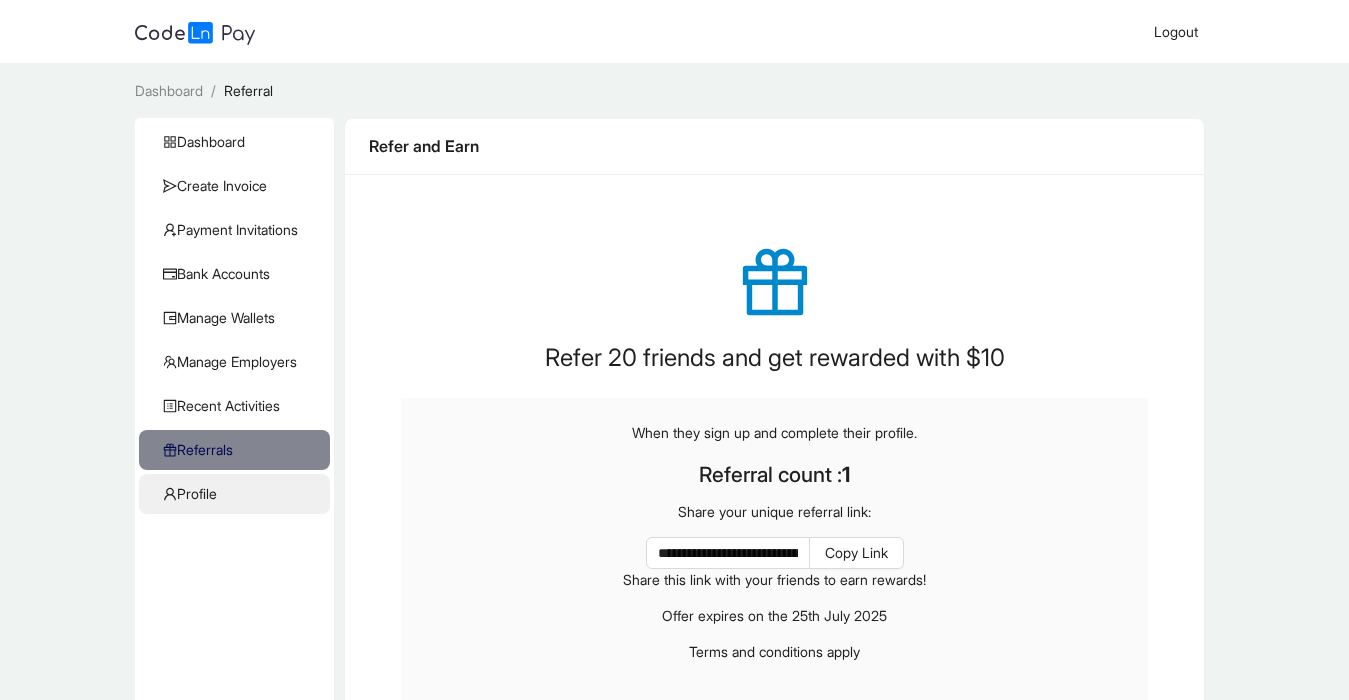 click on "Profile" 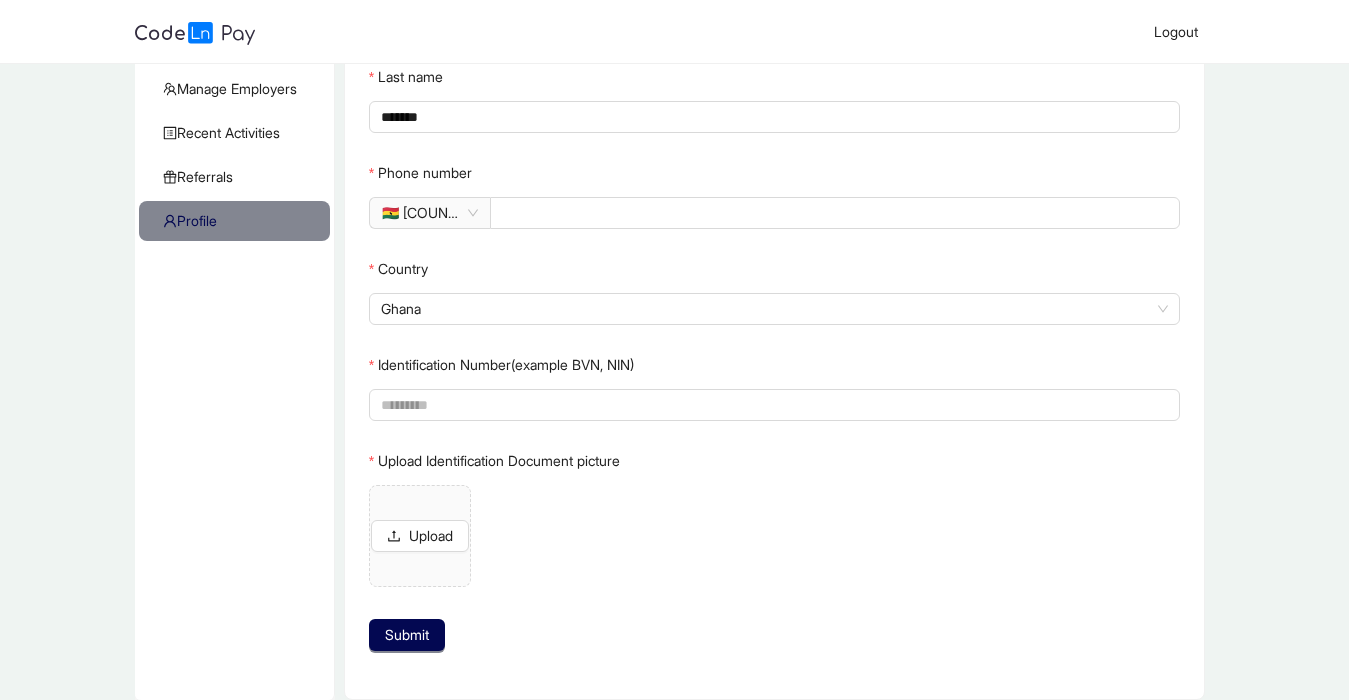 scroll, scrollTop: 281, scrollLeft: 0, axis: vertical 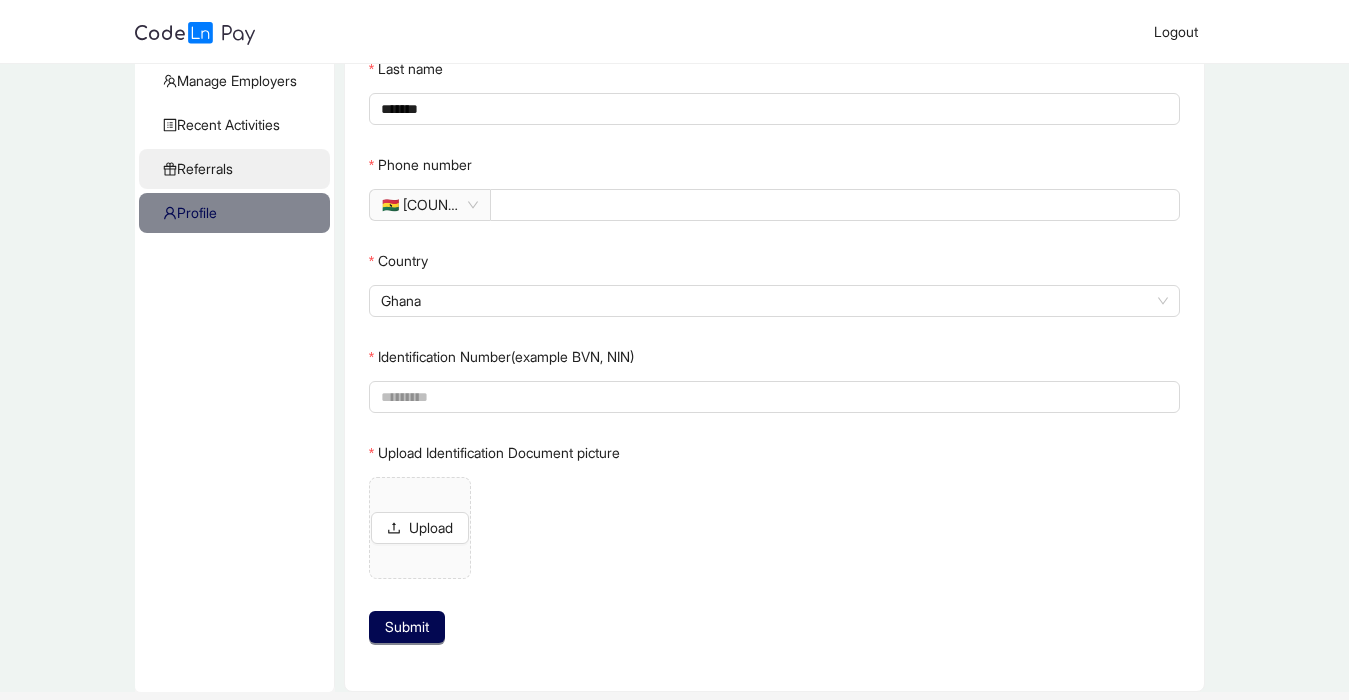 click on "Referrals" 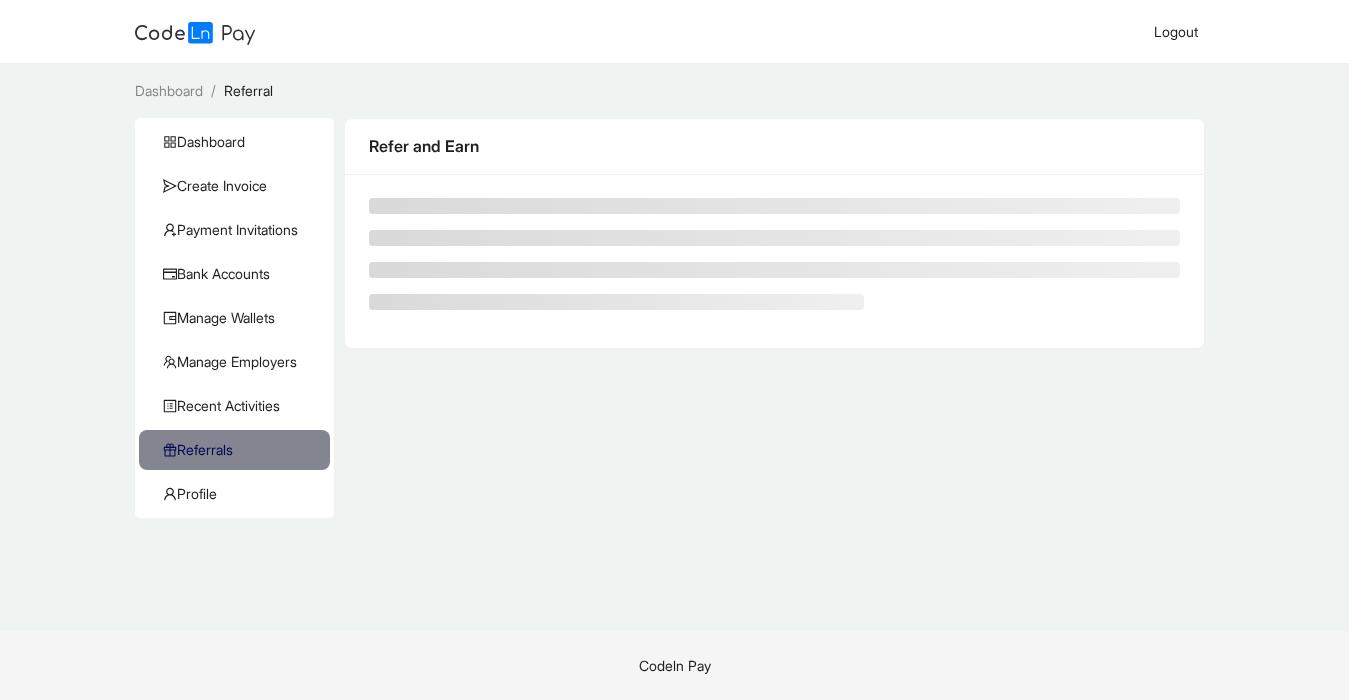 scroll, scrollTop: 0, scrollLeft: 0, axis: both 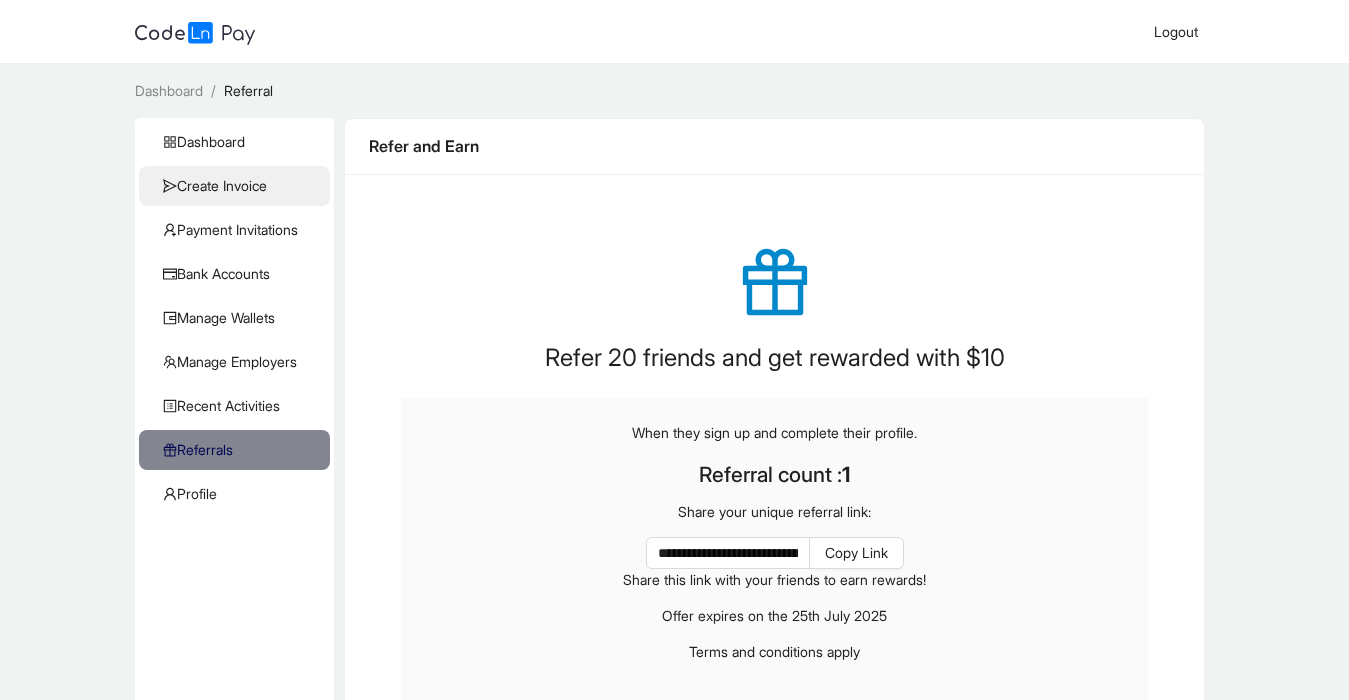 click on "Create Invoice" 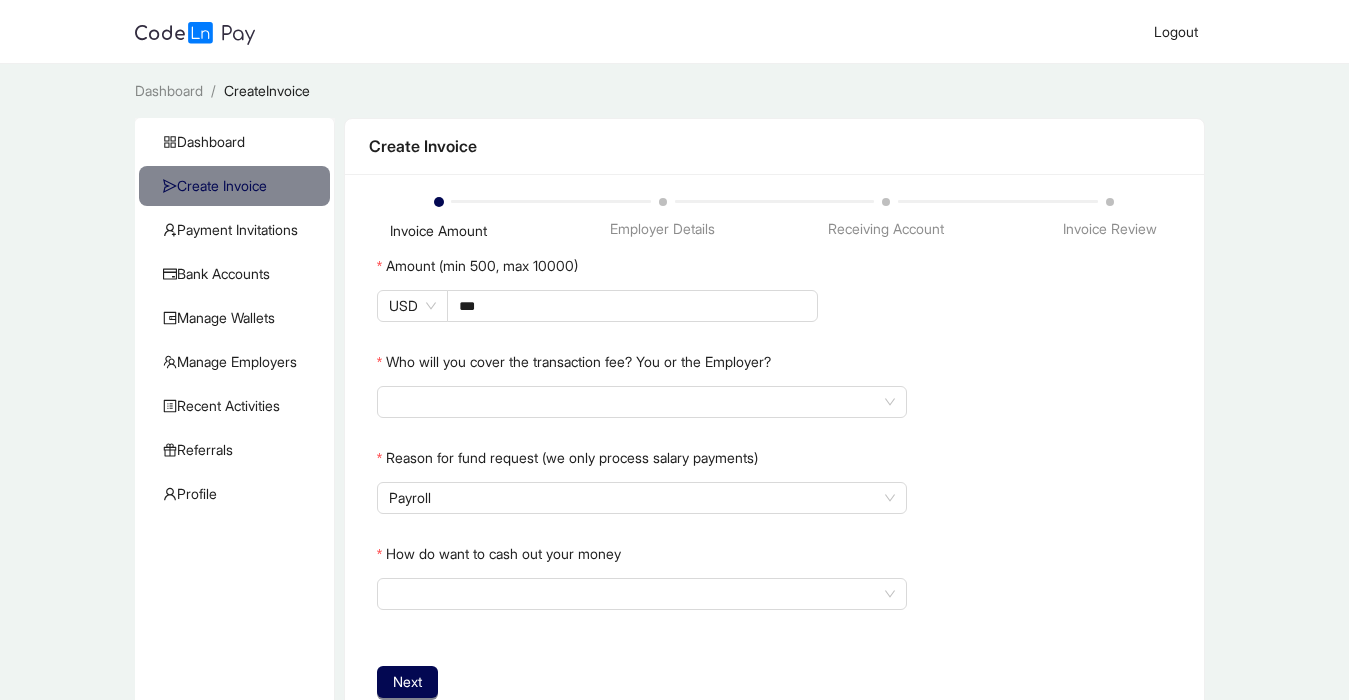 click on "Dashboard" at bounding box center (169, 90) 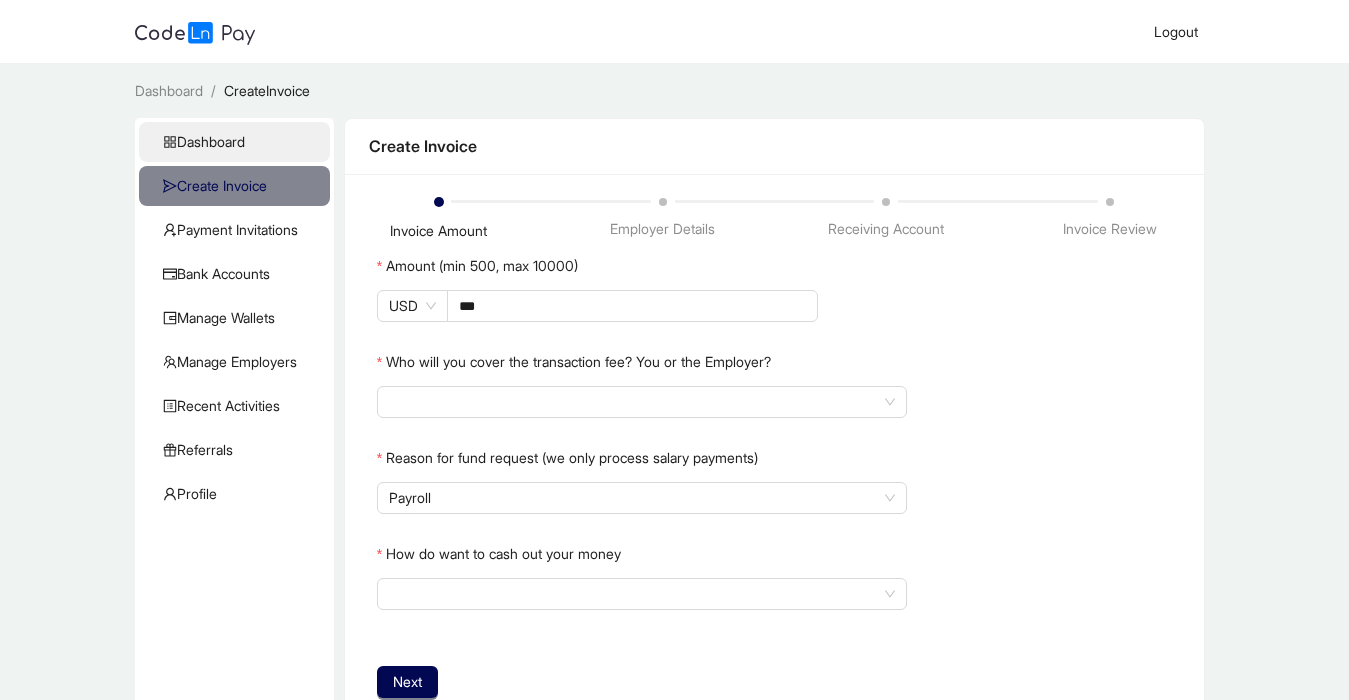 drag, startPoint x: 198, startPoint y: 92, endPoint x: 226, endPoint y: 140, distance: 55.569775 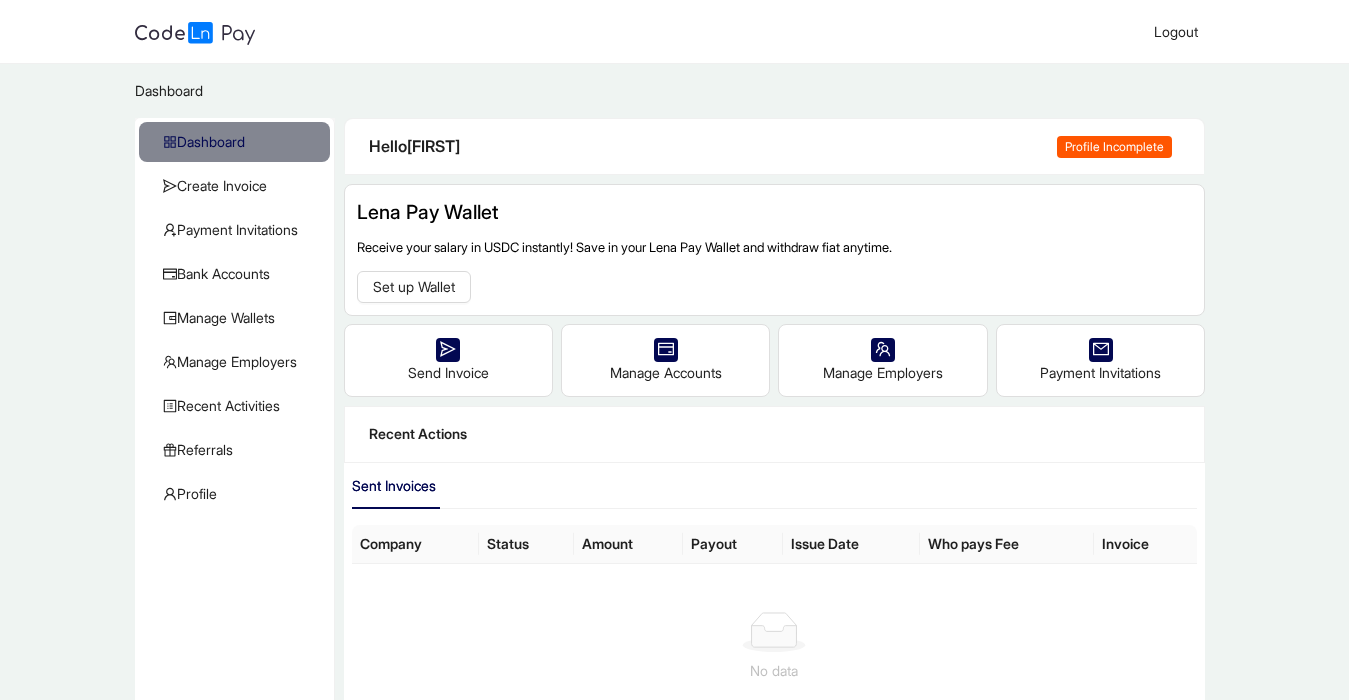 type 